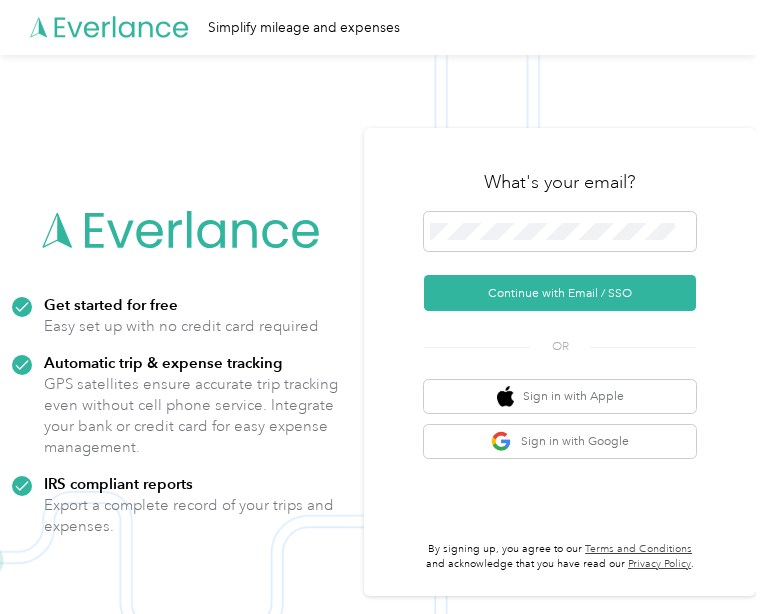 scroll, scrollTop: 0, scrollLeft: 0, axis: both 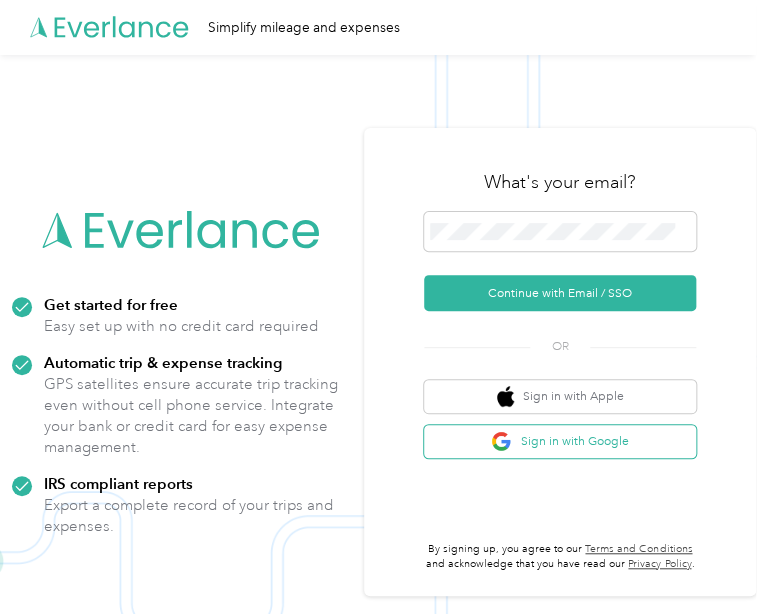 click at bounding box center (501, 441) 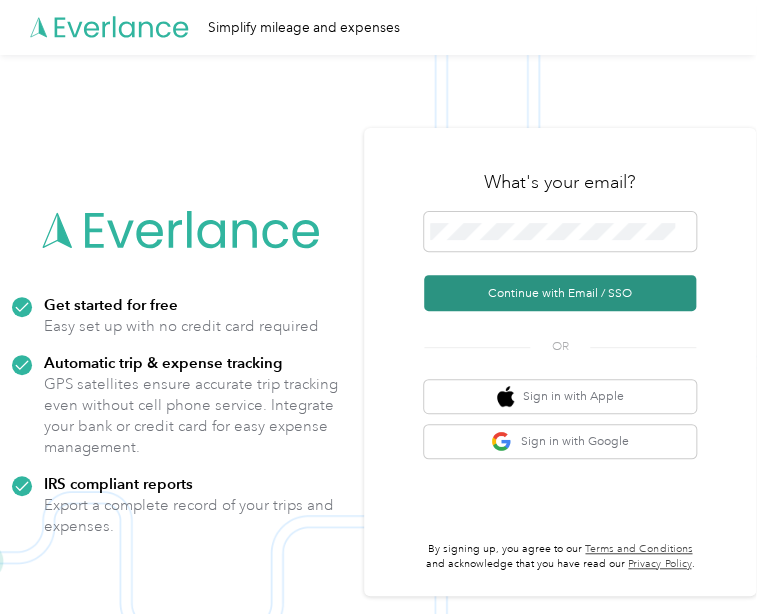 click on "Continue with Email / SSO" at bounding box center [560, 293] 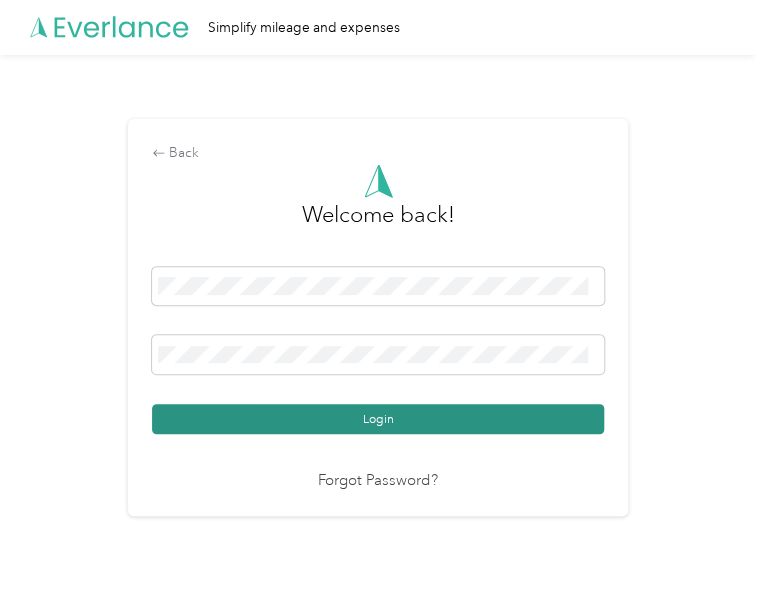 click on "Login" at bounding box center [378, 350] 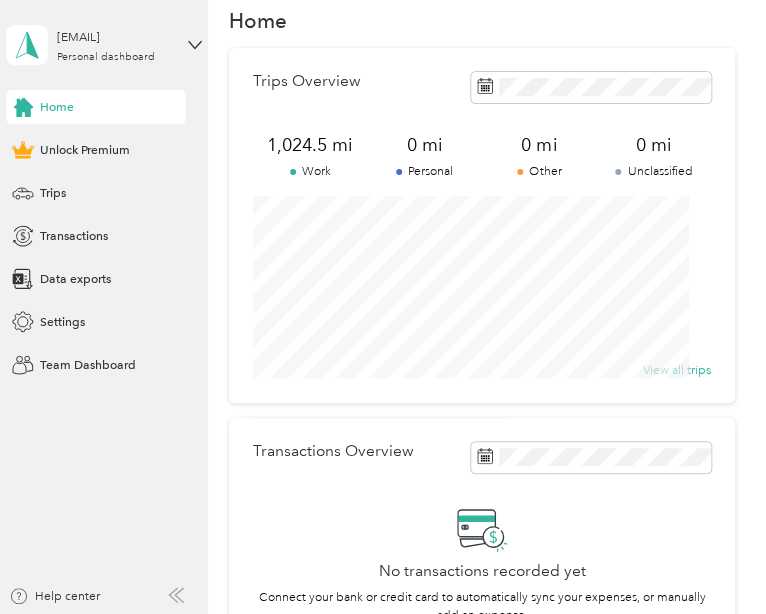 scroll, scrollTop: 24, scrollLeft: 0, axis: vertical 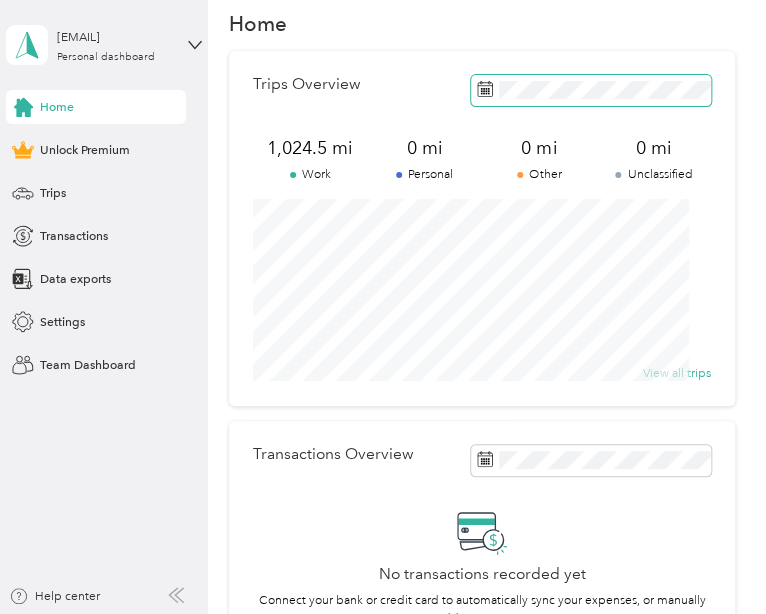 click at bounding box center (591, 90) 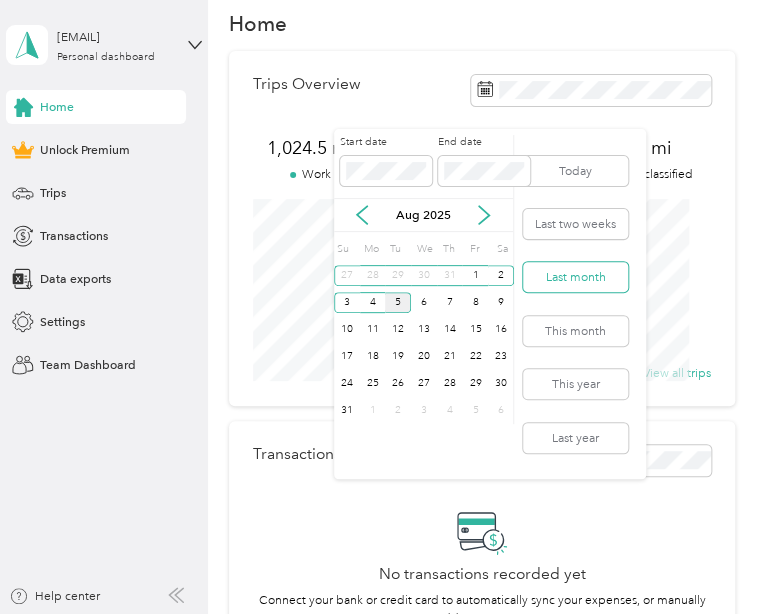 click on "Last month" at bounding box center [575, 277] 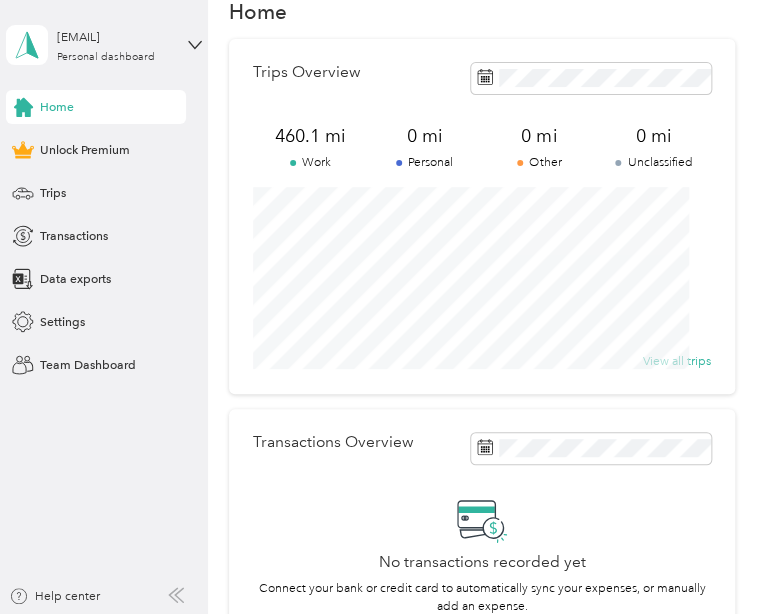 scroll, scrollTop: 28, scrollLeft: 0, axis: vertical 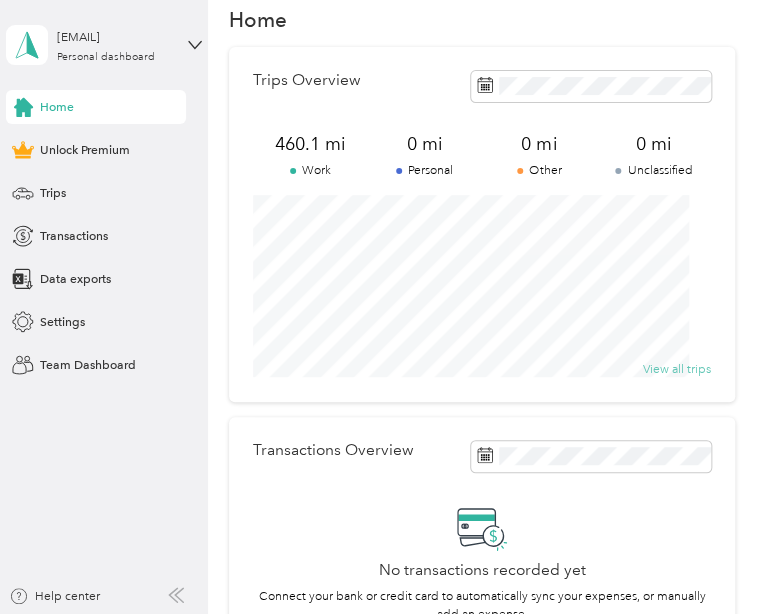 click on "View all trips" at bounding box center (677, 369) 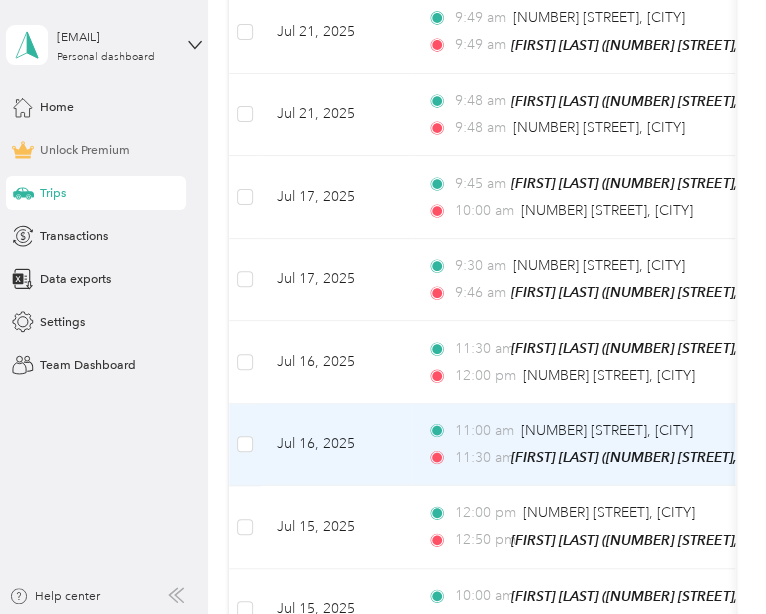 scroll, scrollTop: 1149, scrollLeft: 0, axis: vertical 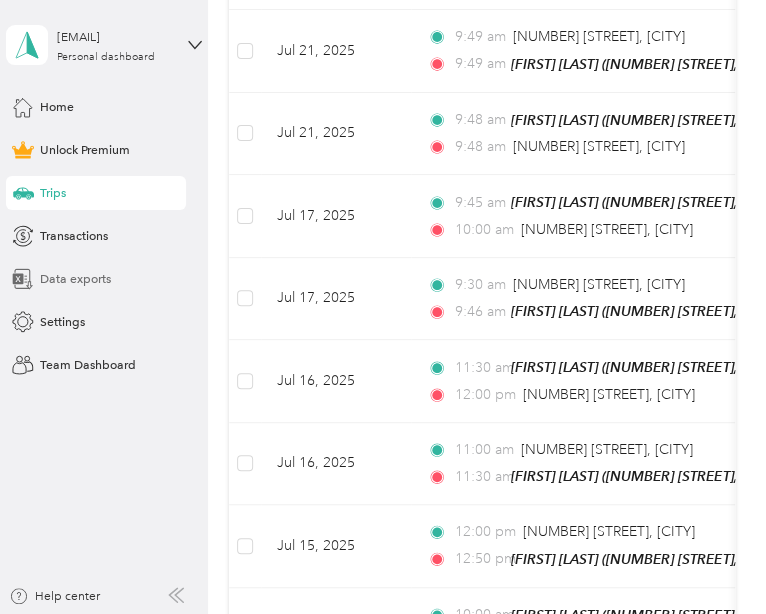 click on "Data exports" at bounding box center [75, 279] 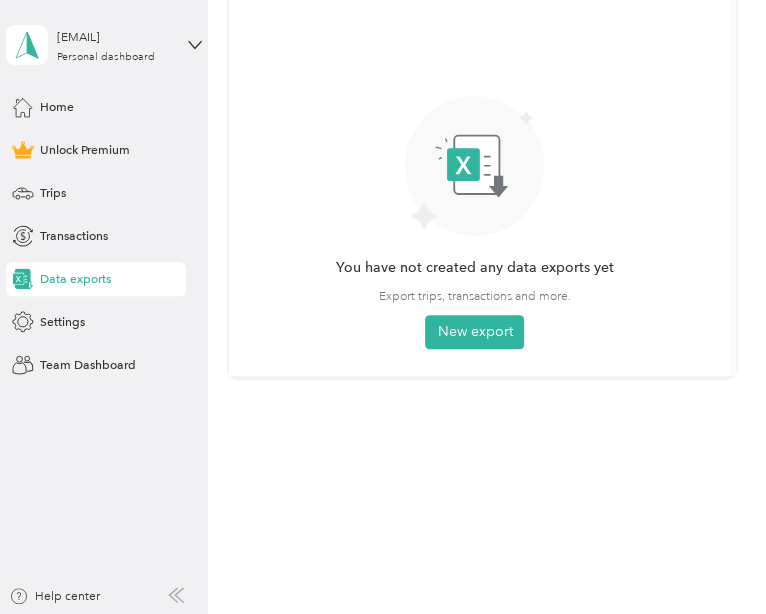 scroll, scrollTop: 248, scrollLeft: 0, axis: vertical 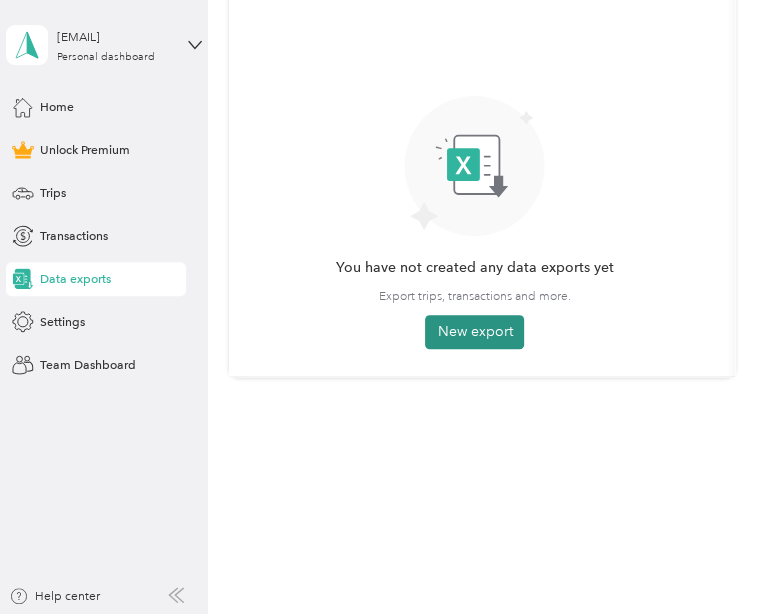 click on "New export" at bounding box center (474, 332) 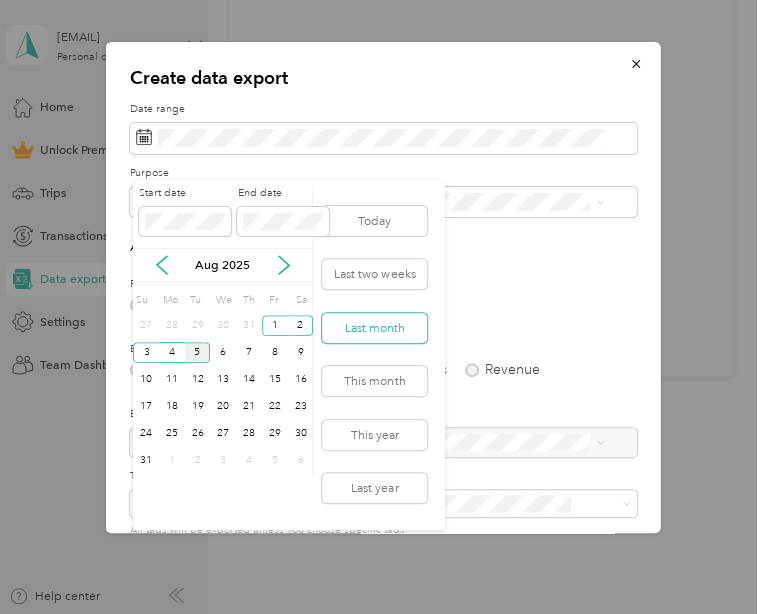 click on "Last month" at bounding box center [374, 328] 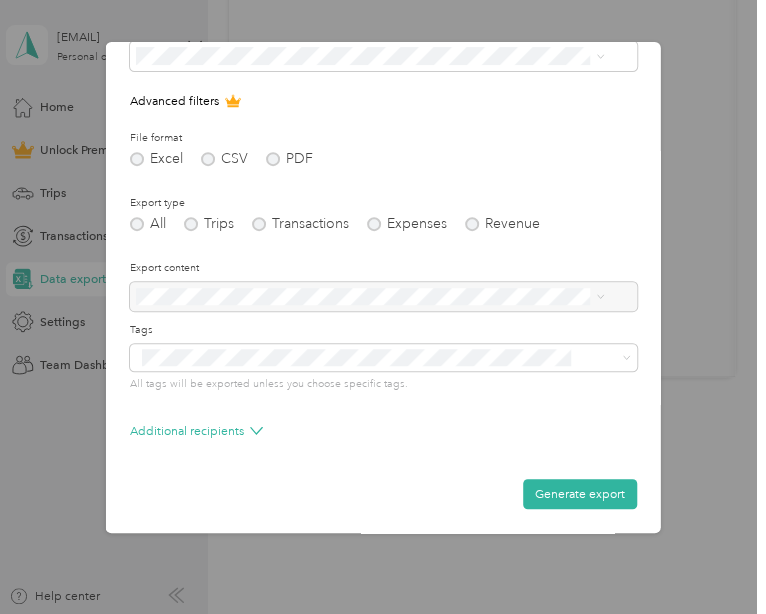 scroll, scrollTop: 236, scrollLeft: 0, axis: vertical 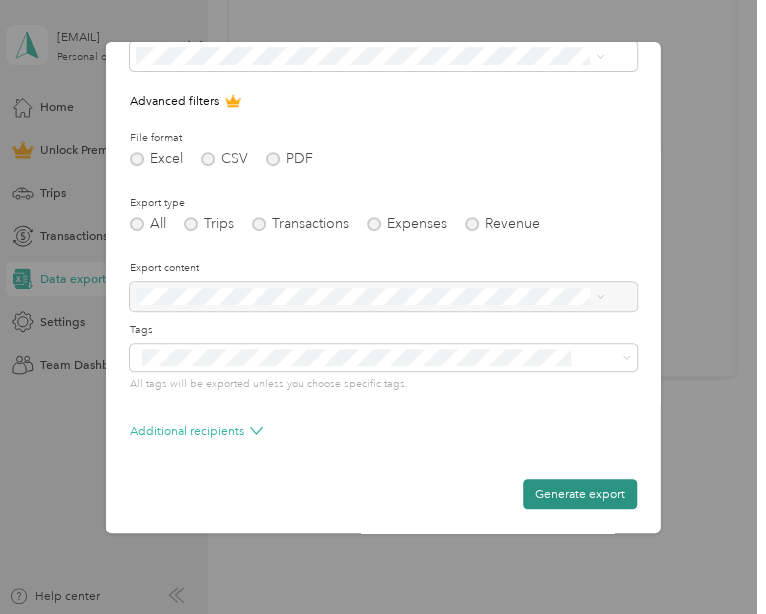 click on "Generate export" at bounding box center (580, 494) 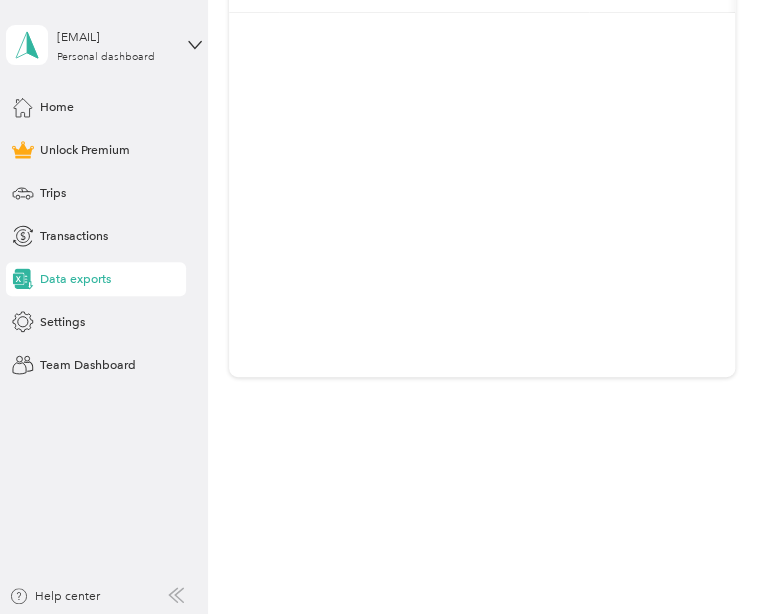 scroll, scrollTop: 0, scrollLeft: 0, axis: both 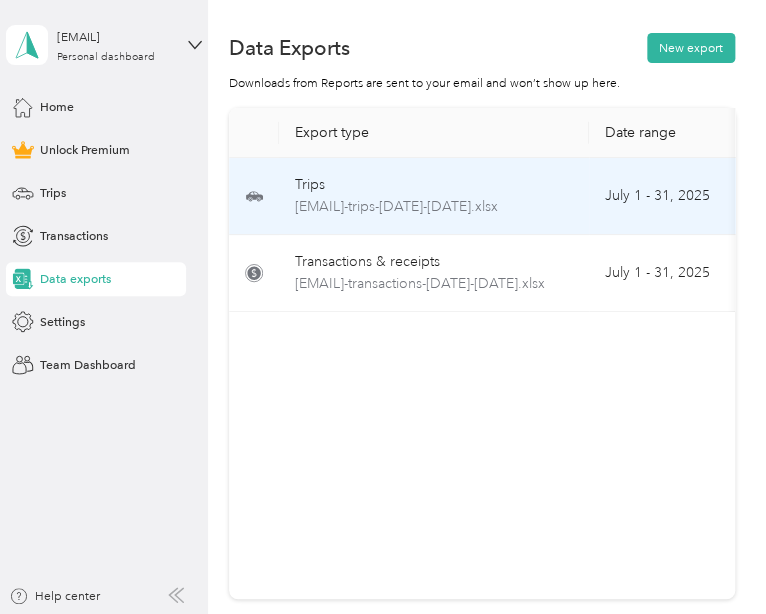 click on "Trips [EMAIL]-trips-[DATE]-[DATE].xlsx" at bounding box center [434, 196] 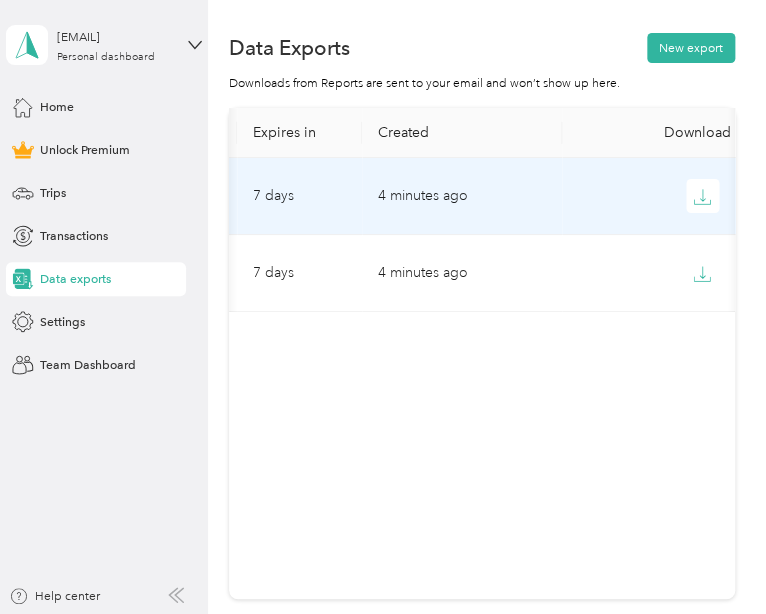 scroll, scrollTop: 0, scrollLeft: 592, axis: horizontal 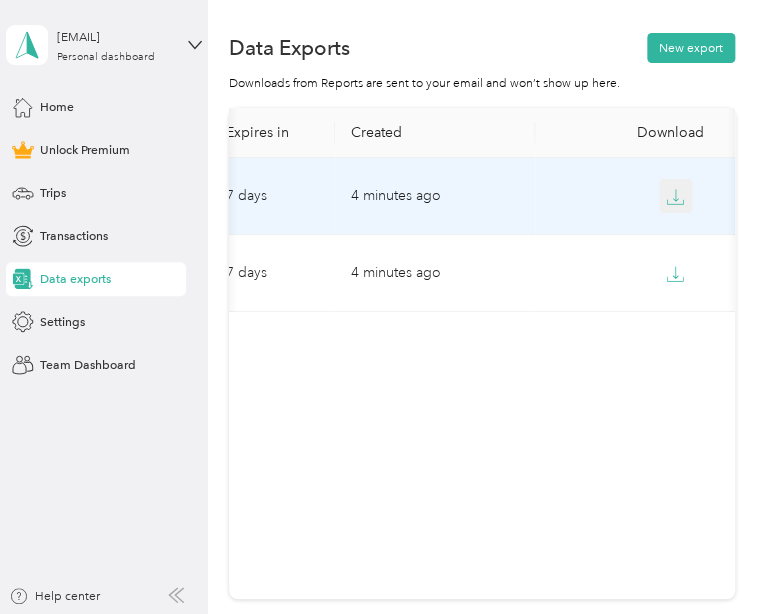click 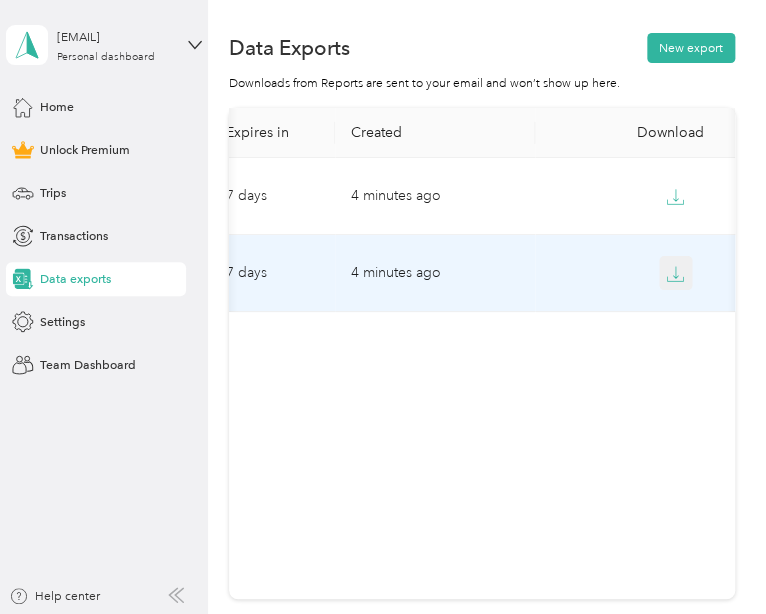 click 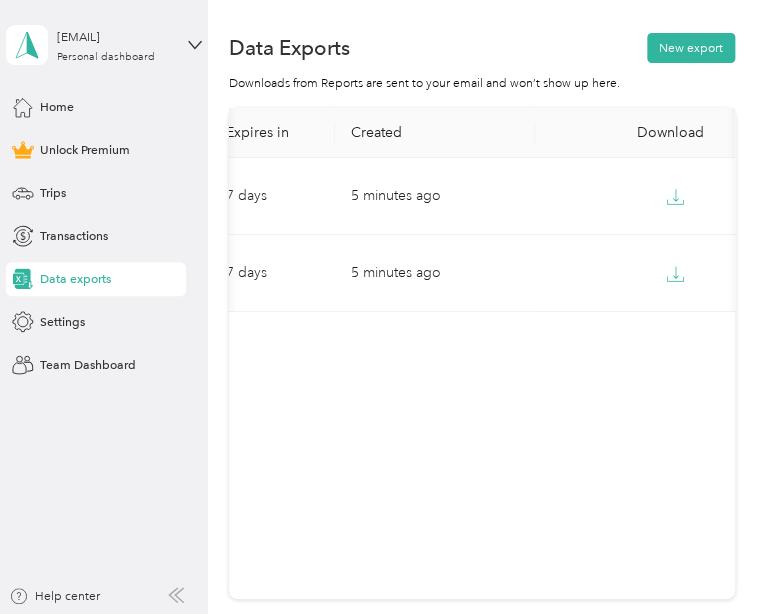 click on "[EMAIL] Personal dashboard Home Unlock Premium Trips Transactions Data exports Settings Team Dashboard   Help center" at bounding box center [104, 307] 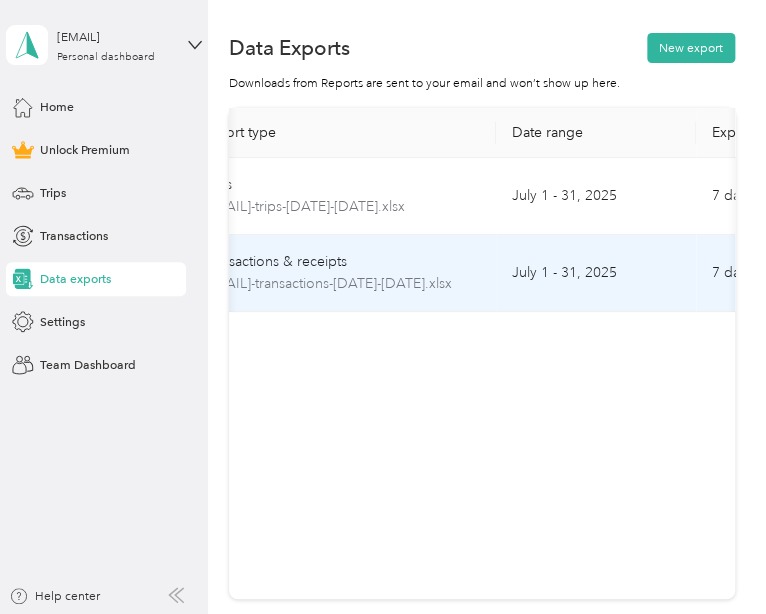 scroll, scrollTop: 0, scrollLeft: 0, axis: both 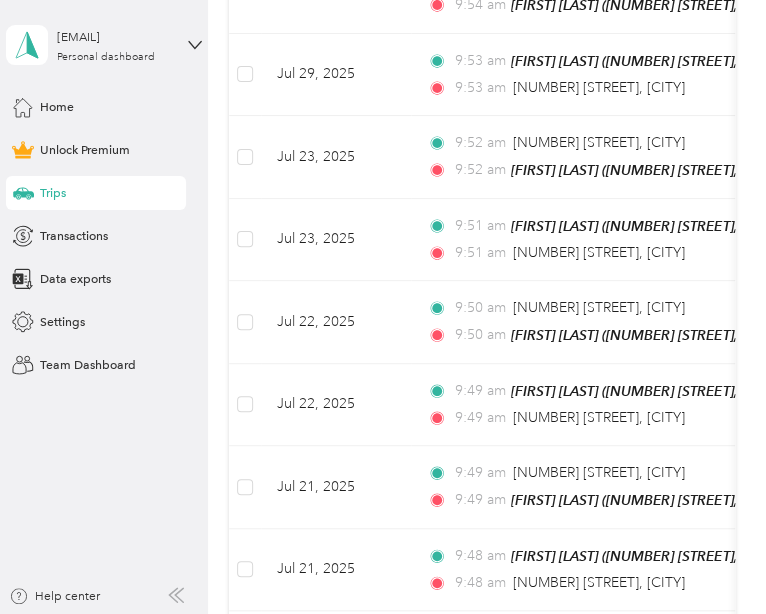 click on "[EMAIL] Personal dashboard Home Unlock Premium Trips Transactions Data exports Settings Team Dashboard   Help center" at bounding box center (104, 307) 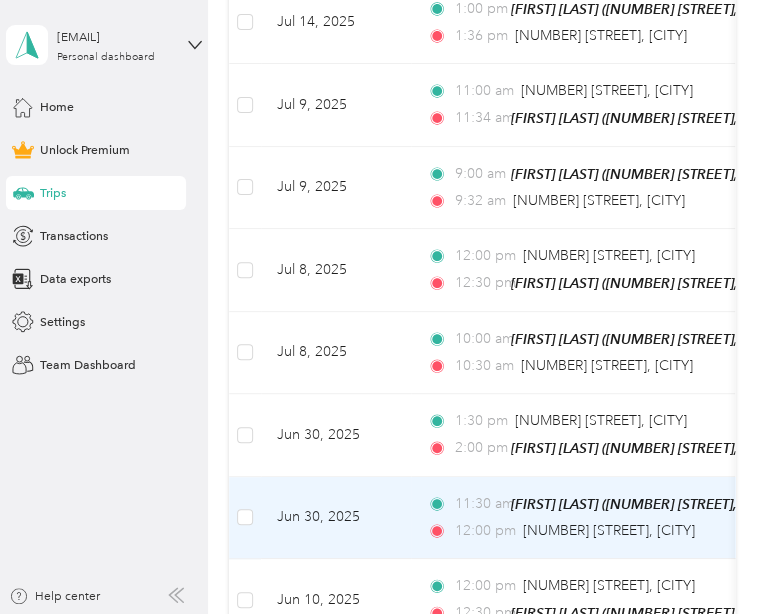 scroll, scrollTop: 1919, scrollLeft: 0, axis: vertical 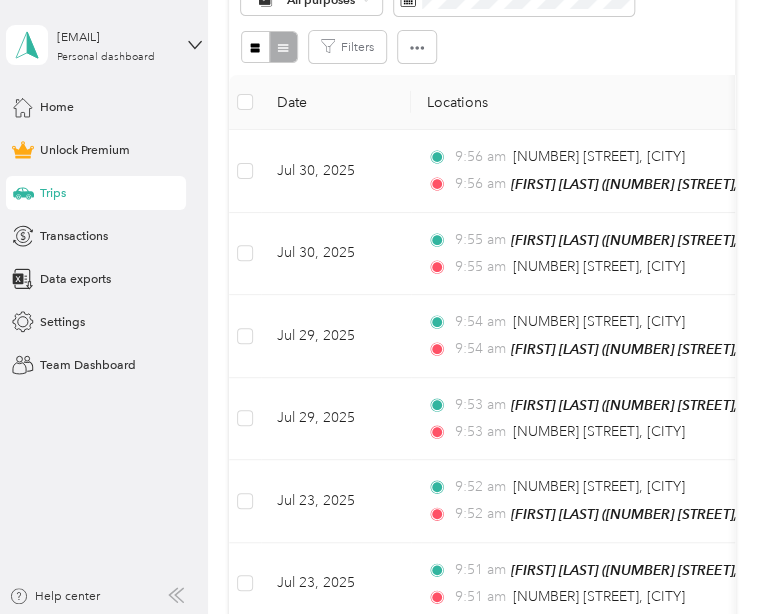 click on "Filters" at bounding box center (482, 47) 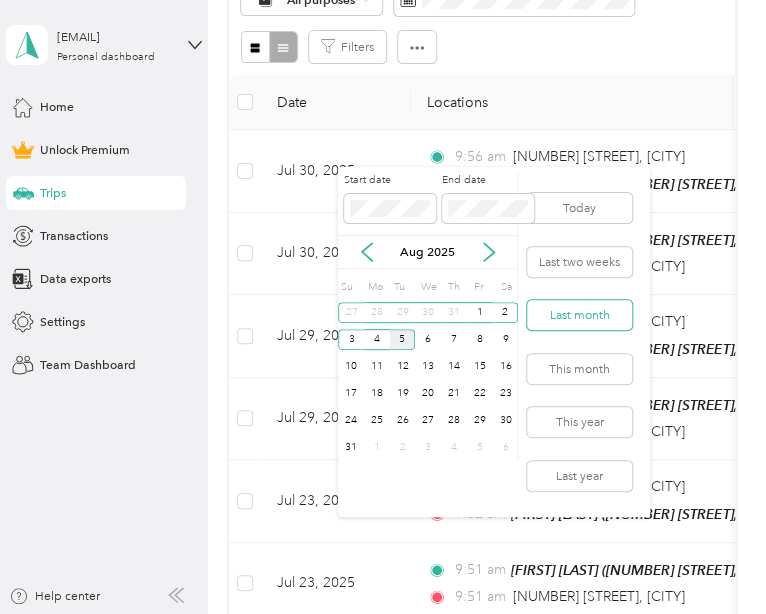 click on "Last month" at bounding box center (579, 315) 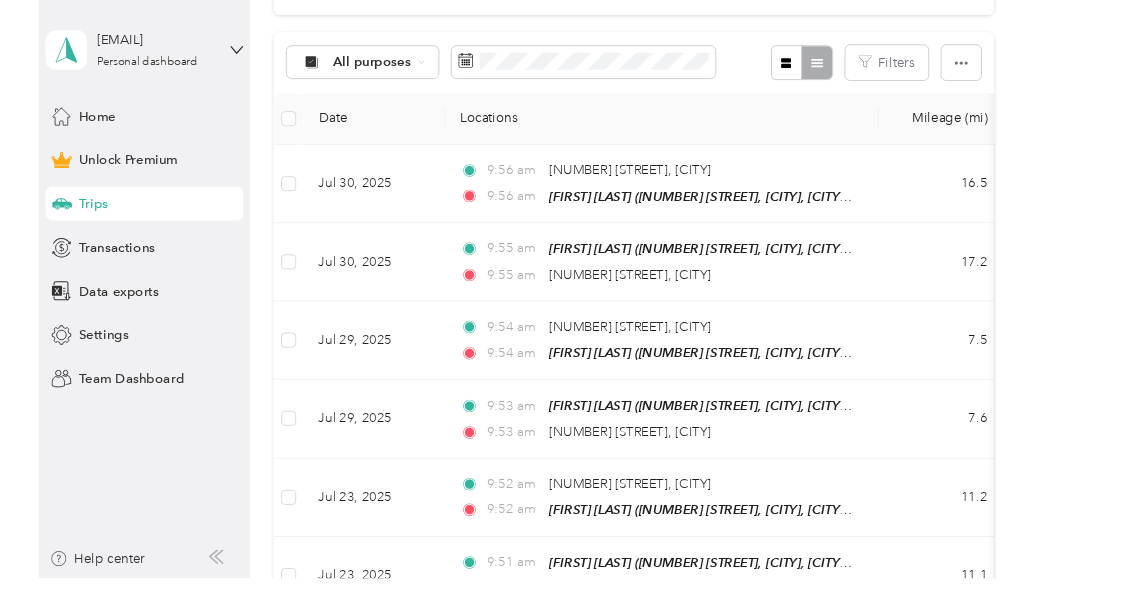 scroll, scrollTop: 281, scrollLeft: 0, axis: vertical 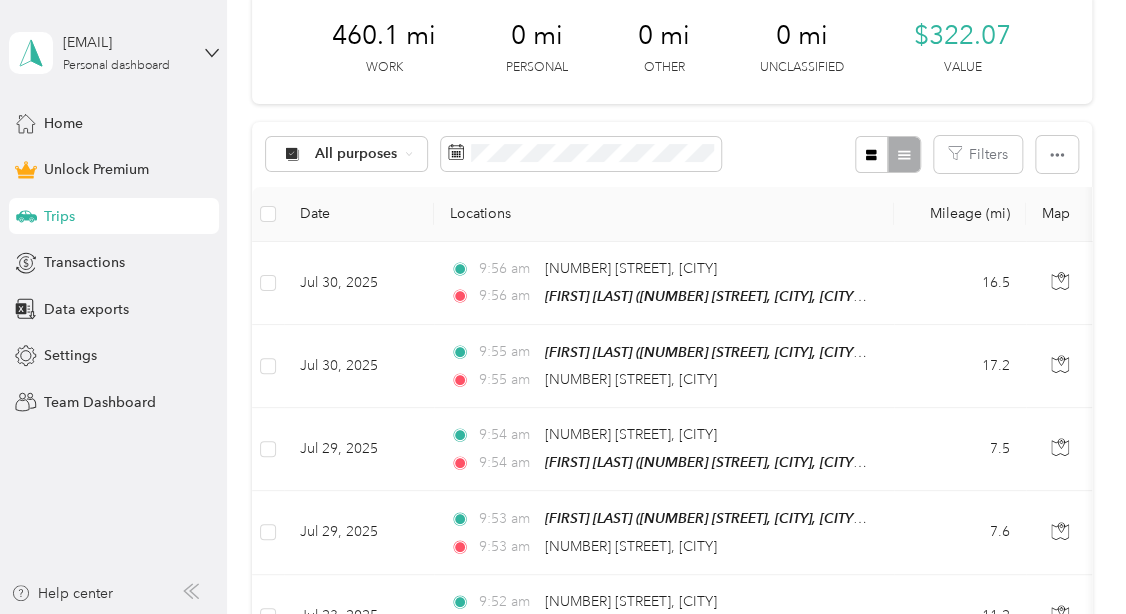 click at bounding box center [268, 214] 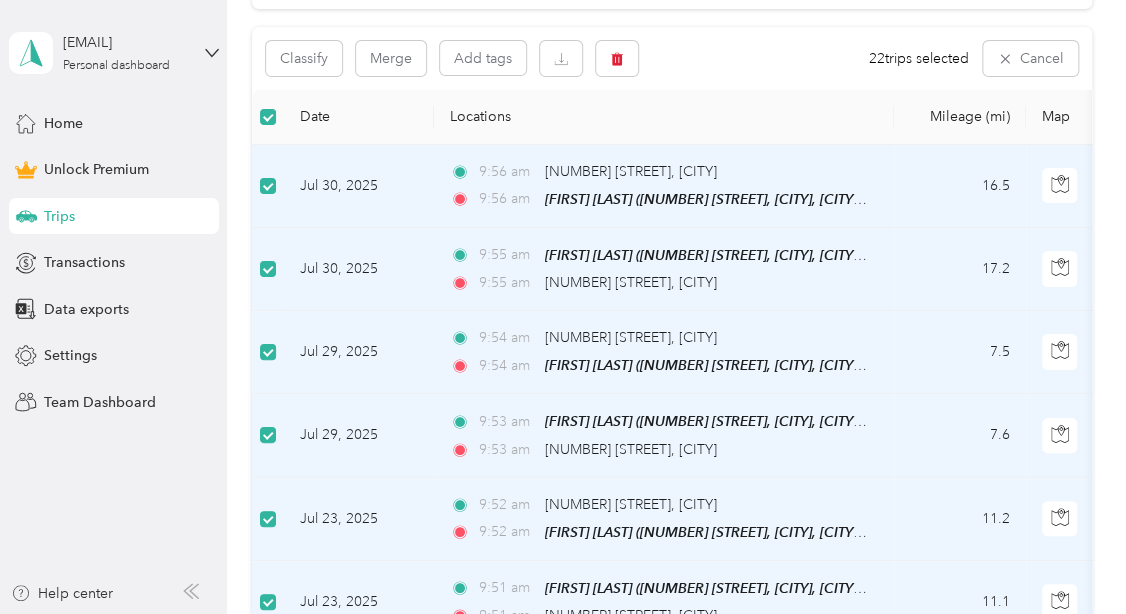 scroll, scrollTop: 0, scrollLeft: 0, axis: both 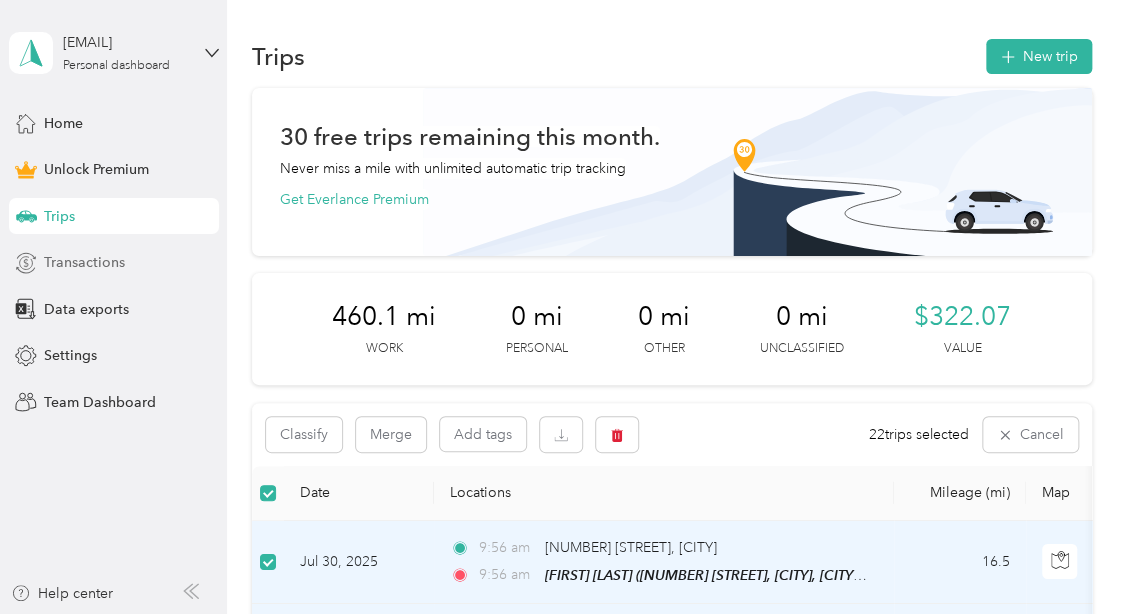 click on "Transactions" at bounding box center (114, 263) 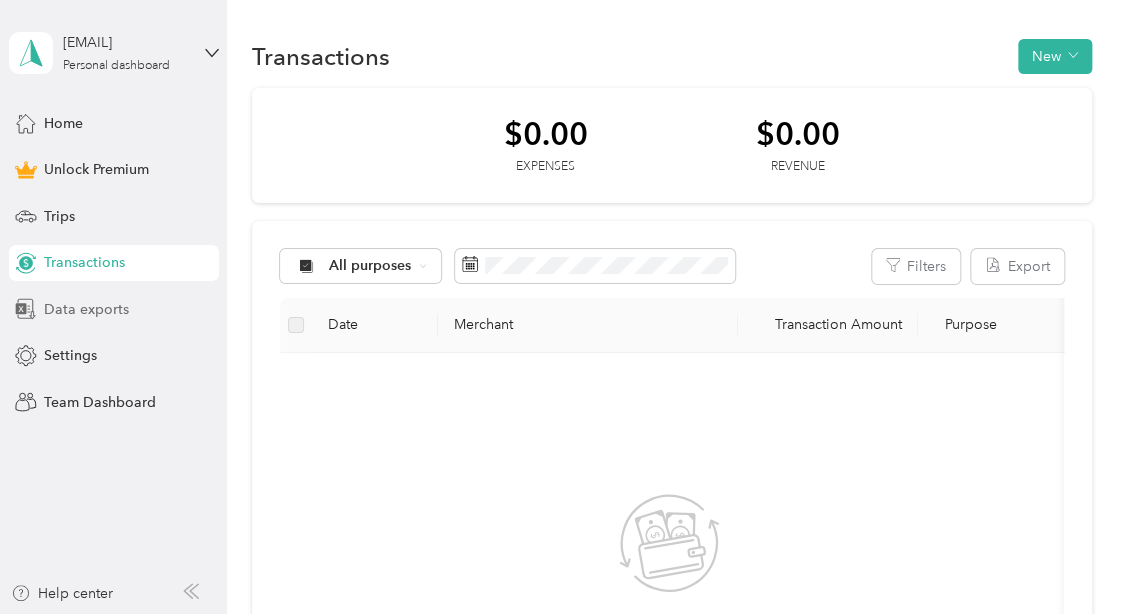 click on "Data exports" at bounding box center [86, 309] 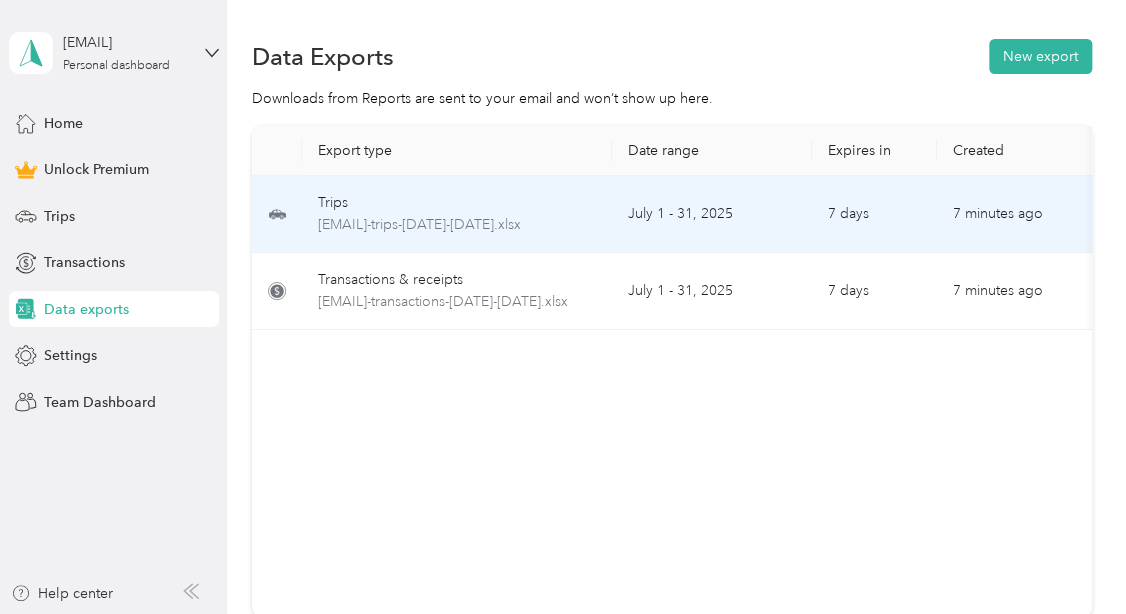 click on "July 1 - 31, 2025" at bounding box center (712, 214) 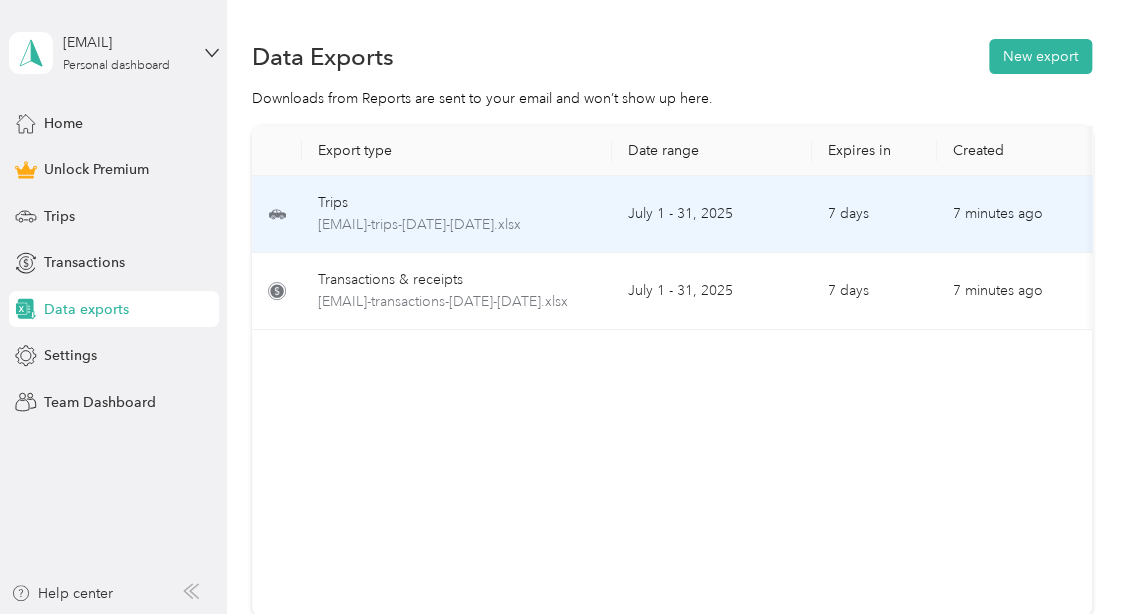click on "July 1 - 31, 2025" at bounding box center [712, 214] 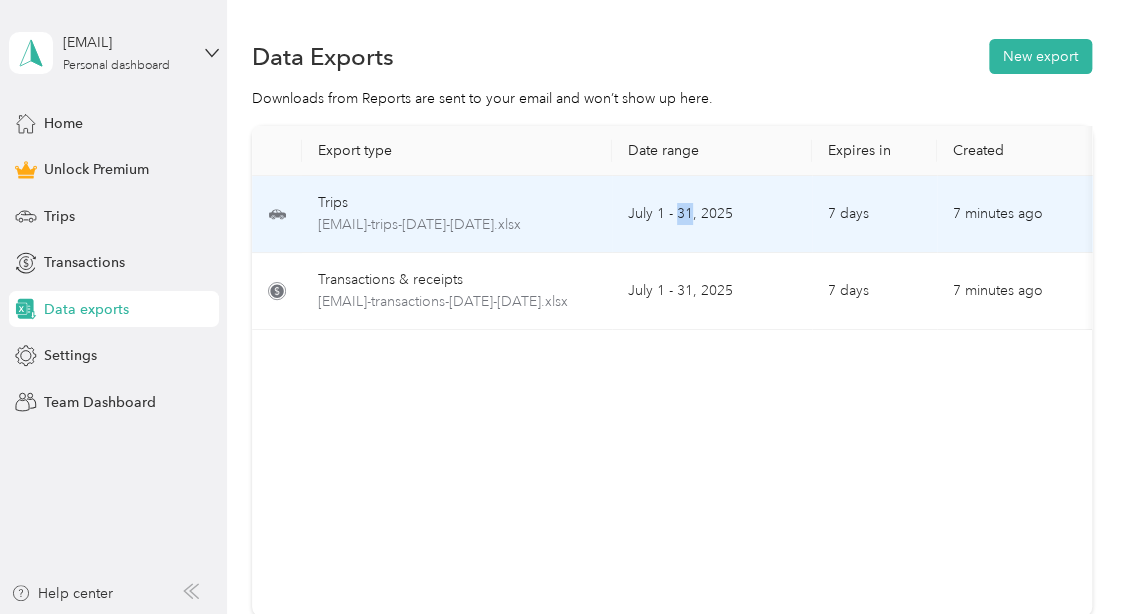 click on "July 1 - 31, 2025" at bounding box center (712, 214) 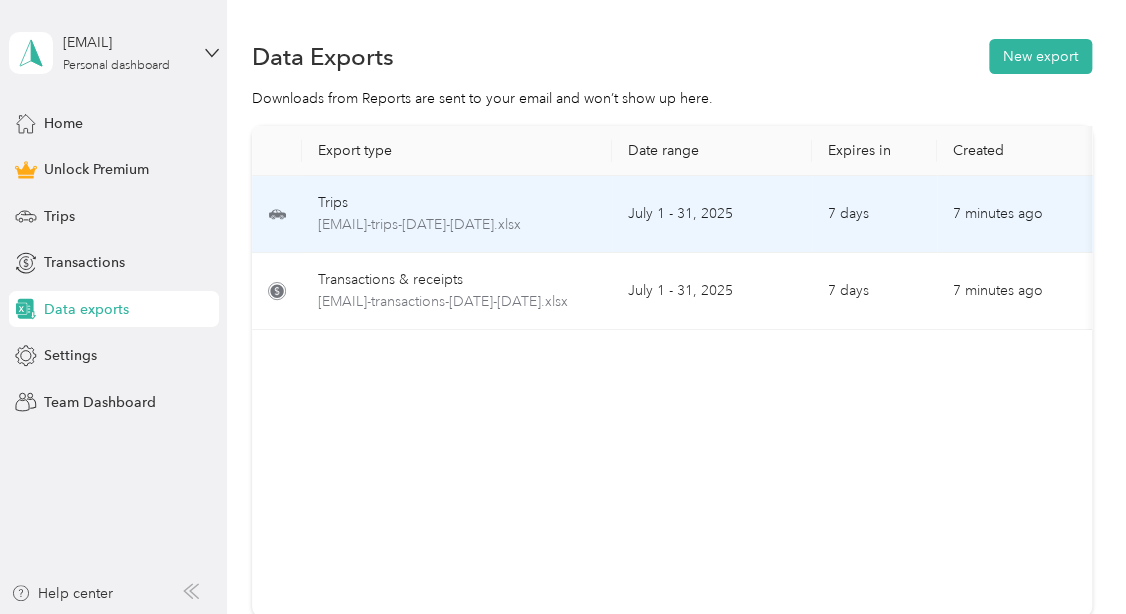 click 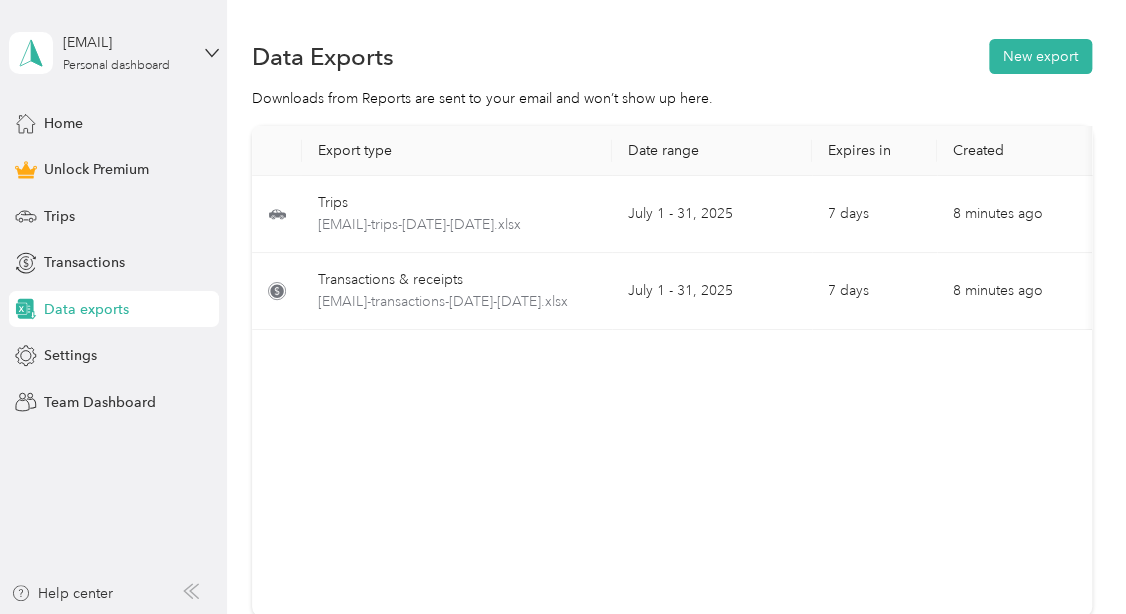 click on "Export type Date range Expires in Created Download             Trips [EMAIL]-trips-[DATE]-[DATE].xlsx [MONTH] [DATE] - [DATE], [YEAR] [NUMBER] days [NUMBER] minutes ago Transactions & receipts [EMAIL]-transactions-[DATE]-[DATE].xlsx [MONTH] [DATE] - [DATE], [YEAR] [NUMBER] days [NUMBER] minutes ago" at bounding box center [672, 371] 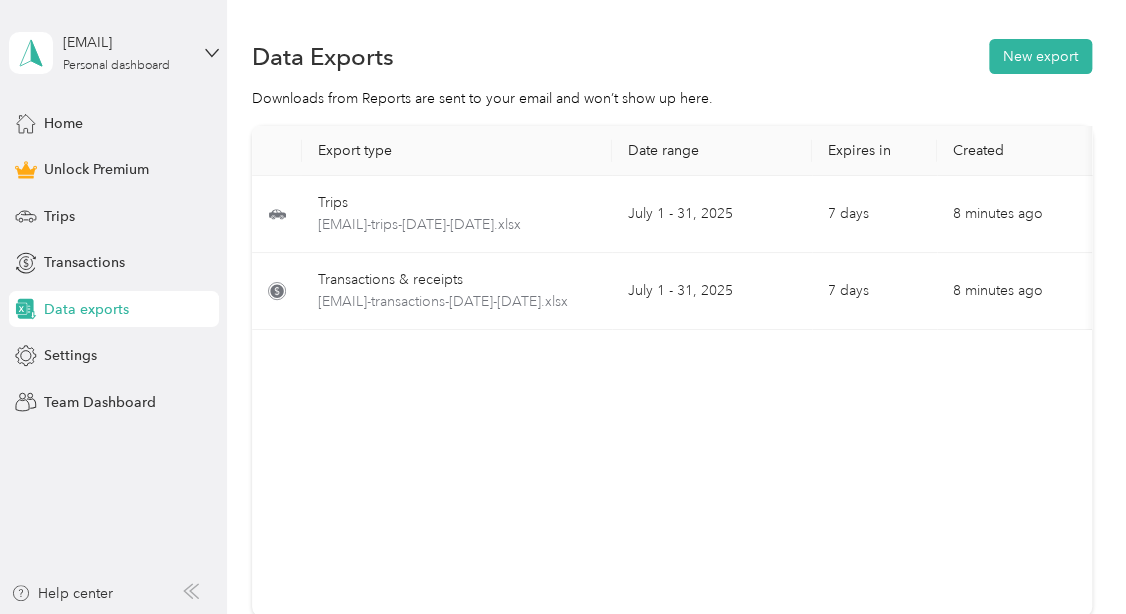 click on "Export type Date range Expires in Created Download             Trips [EMAIL]-trips-[DATE]-[DATE].xlsx [MONTH] [DATE] - [DATE], [YEAR] [NUMBER] days [NUMBER] minutes ago Transactions & receipts [EMAIL]-transactions-[DATE]-[DATE].xlsx [MONTH] [DATE] - [DATE], [YEAR] [NUMBER] days [NUMBER] minutes ago" at bounding box center [672, 371] 